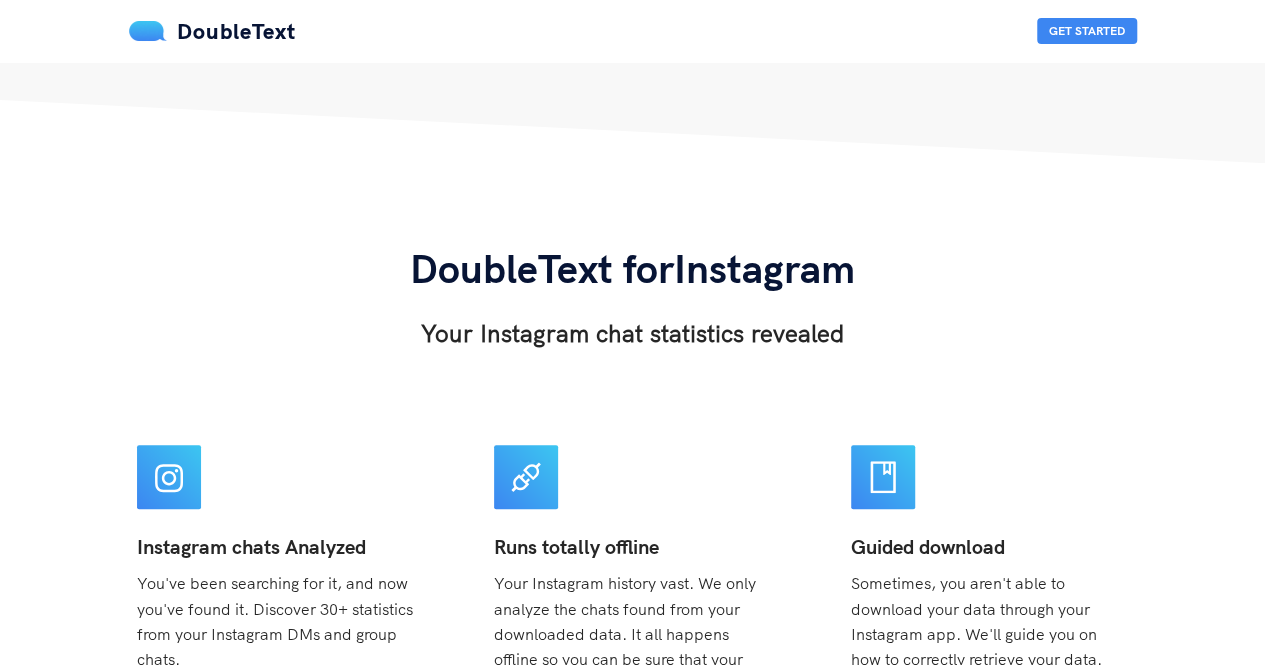 scroll, scrollTop: 0, scrollLeft: 0, axis: both 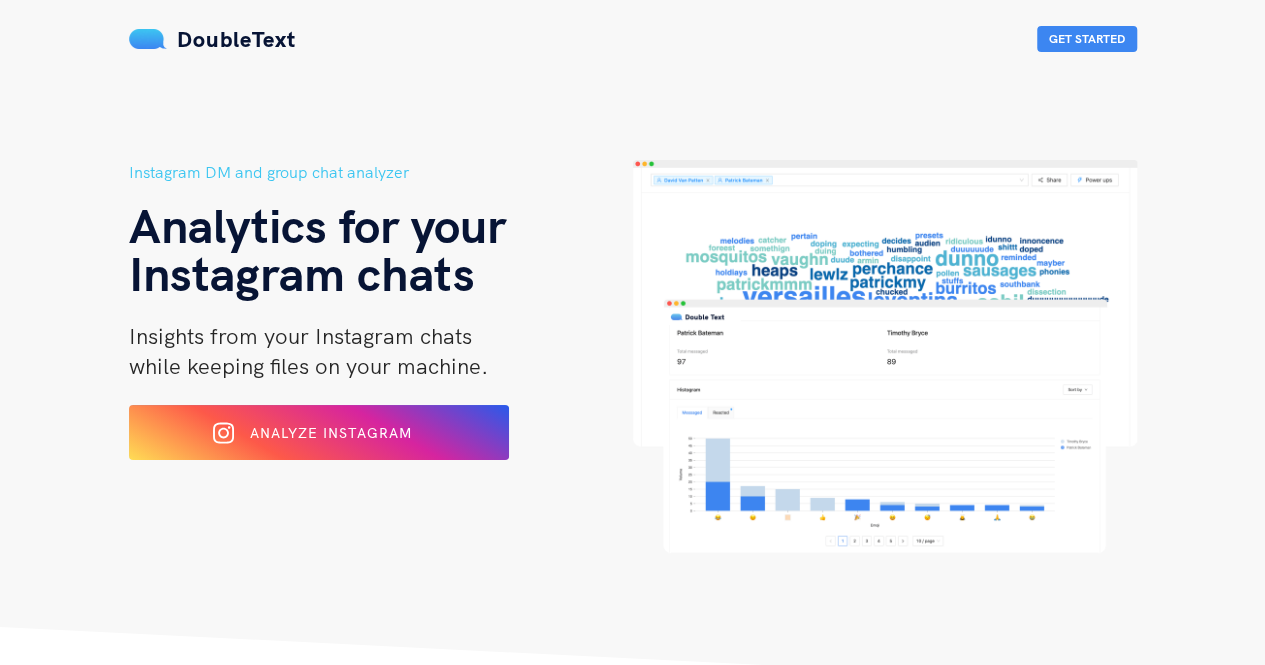 click on "Analyze Instagram" at bounding box center [319, 432] 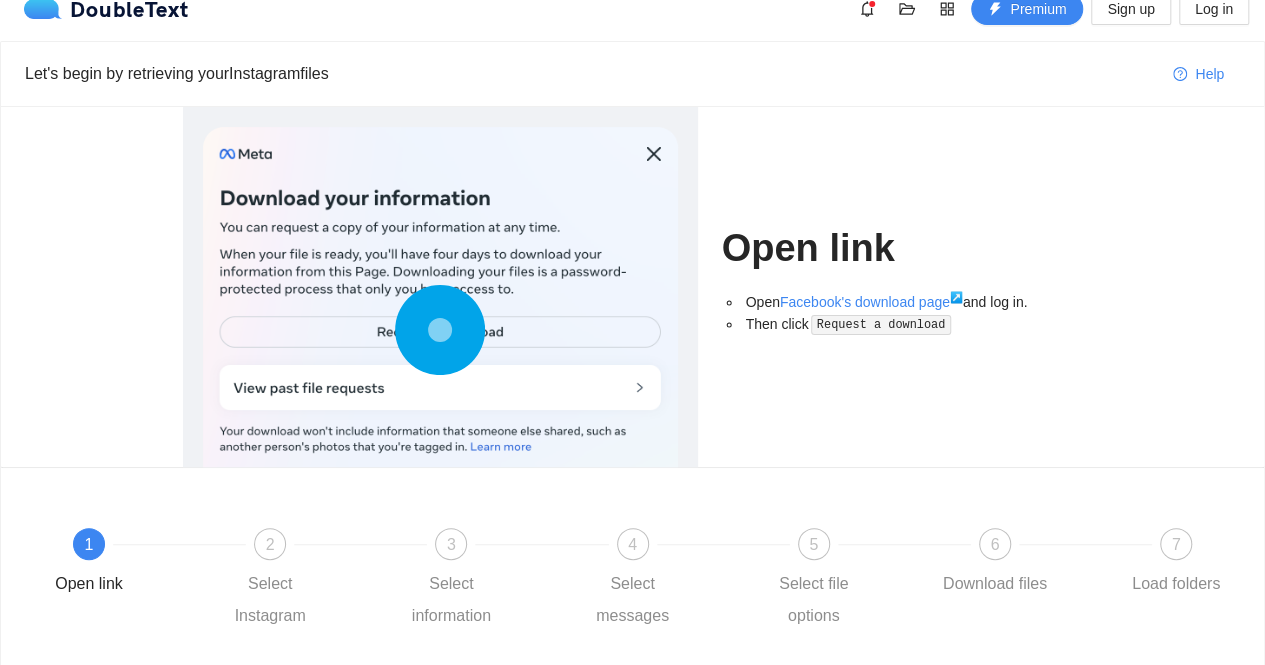scroll, scrollTop: 24, scrollLeft: 0, axis: vertical 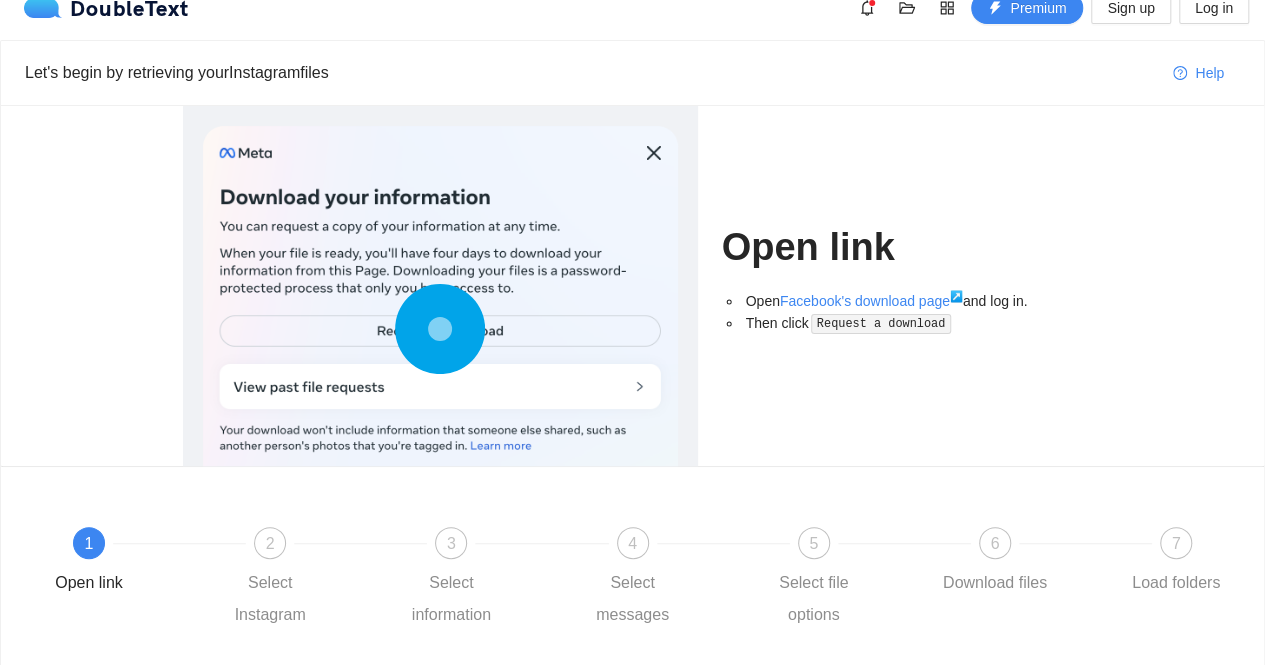 click on "Facebook's download page  ↗" at bounding box center (871, 301) 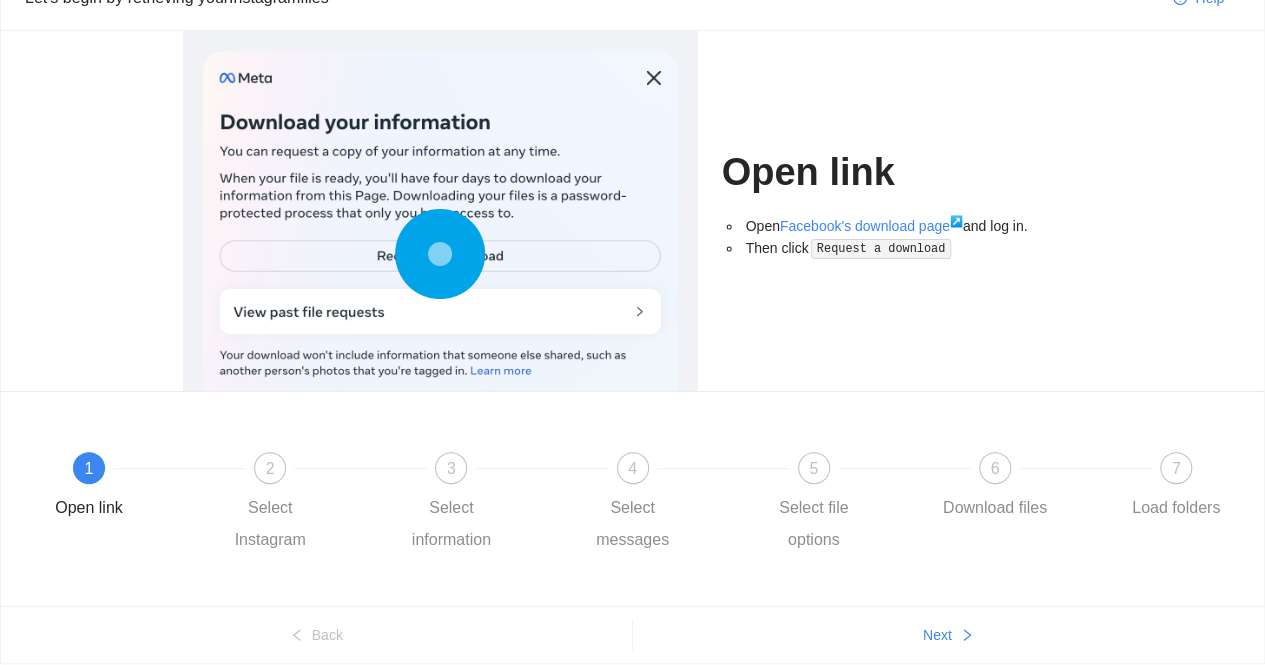 scroll, scrollTop: 97, scrollLeft: 0, axis: vertical 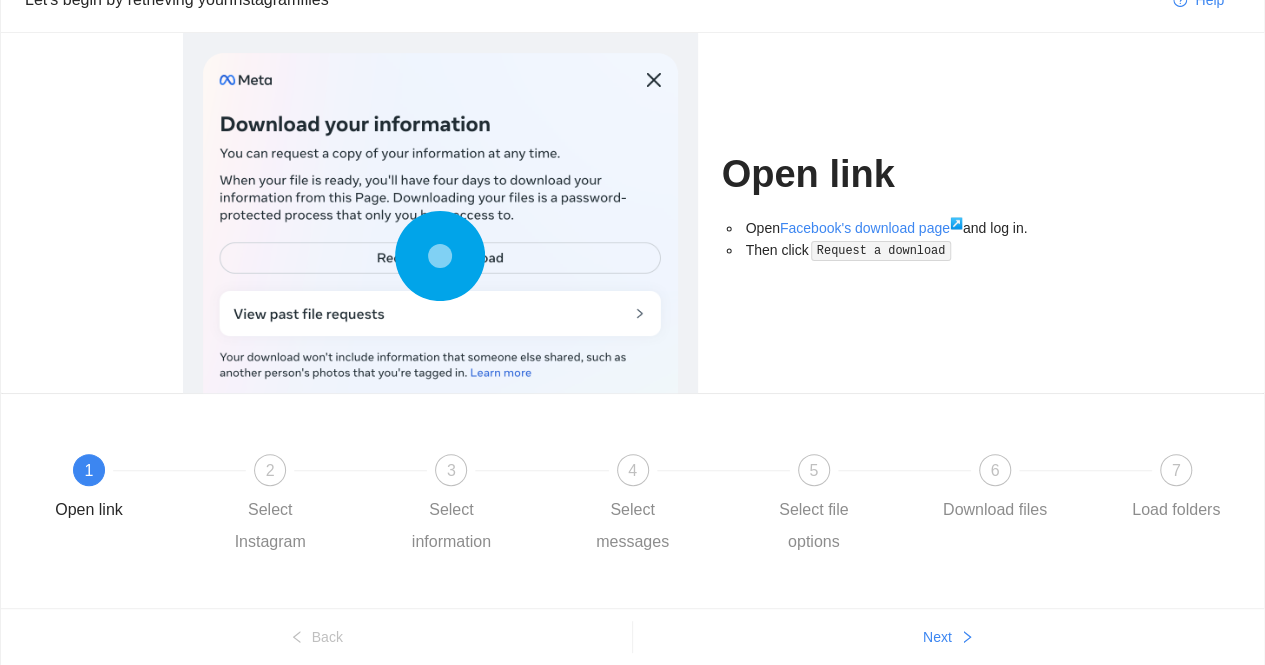click at bounding box center [440, 260] 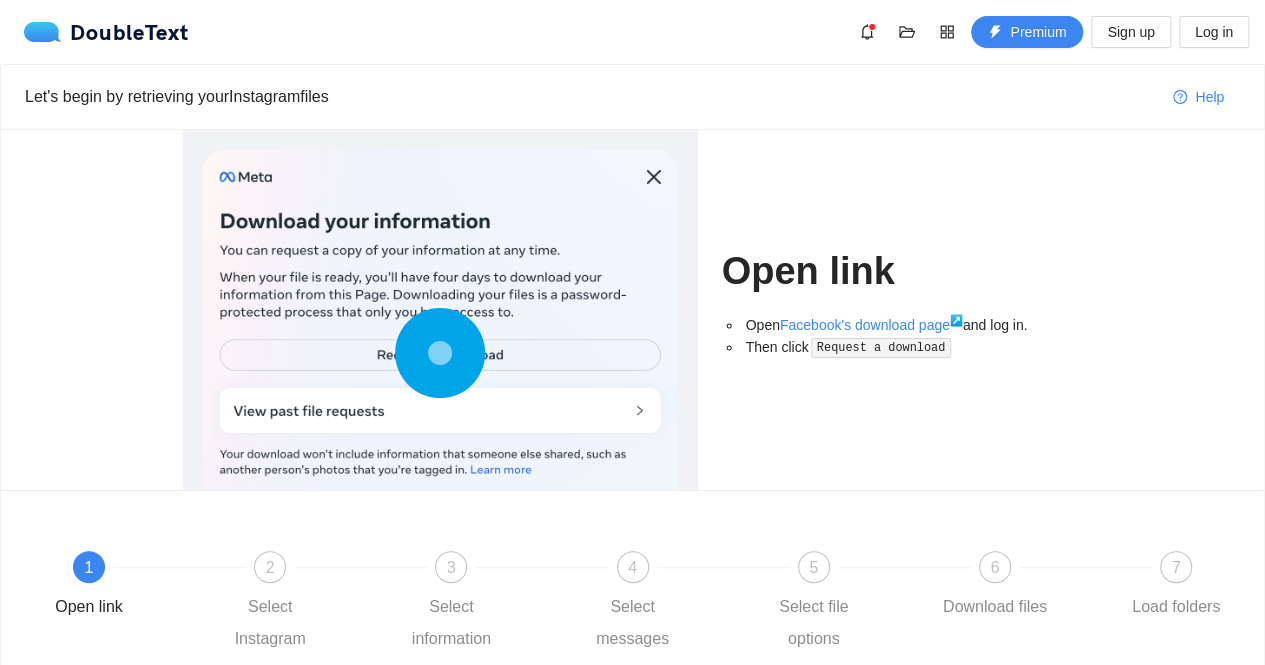 drag, startPoint x: 545, startPoint y: 271, endPoint x: 551, endPoint y: 233, distance: 38.470768 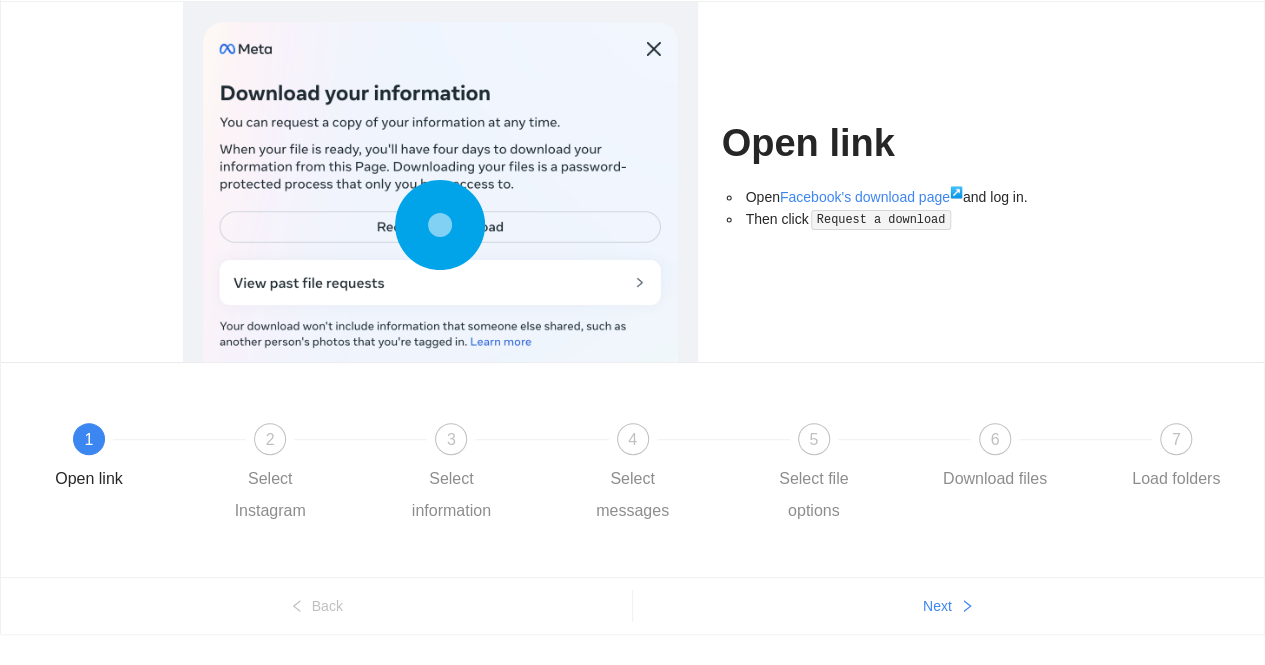 scroll, scrollTop: 133, scrollLeft: 0, axis: vertical 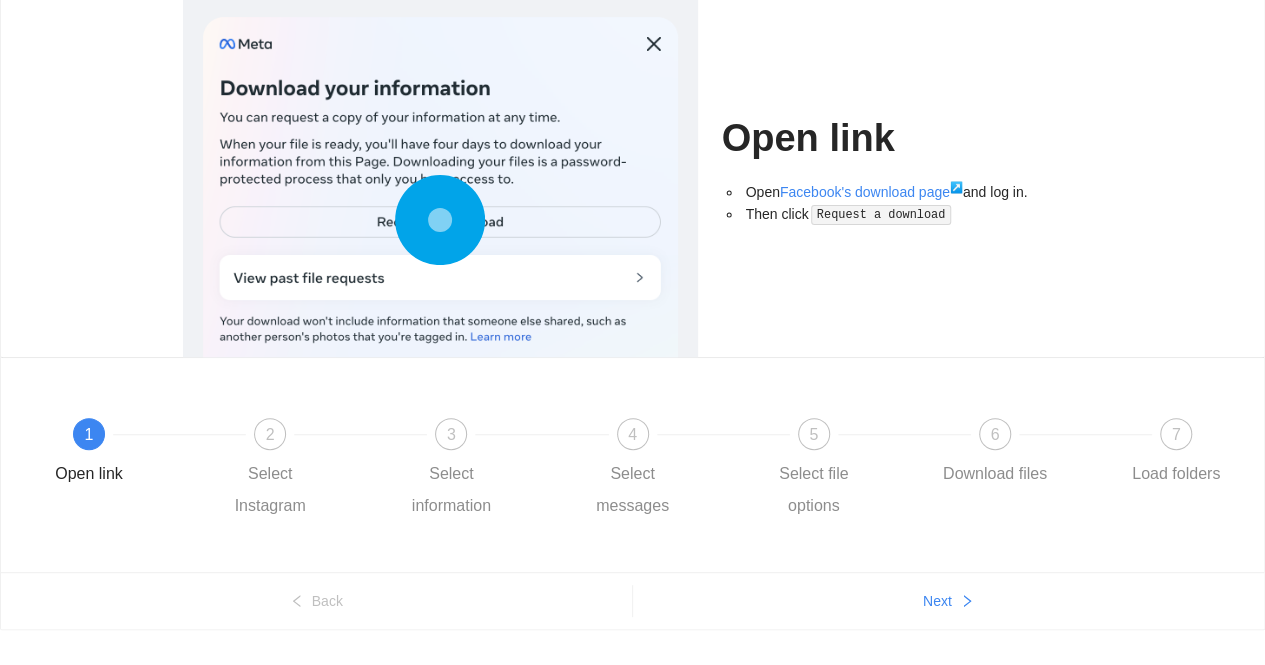 click on "Request a download" at bounding box center (881, 215) 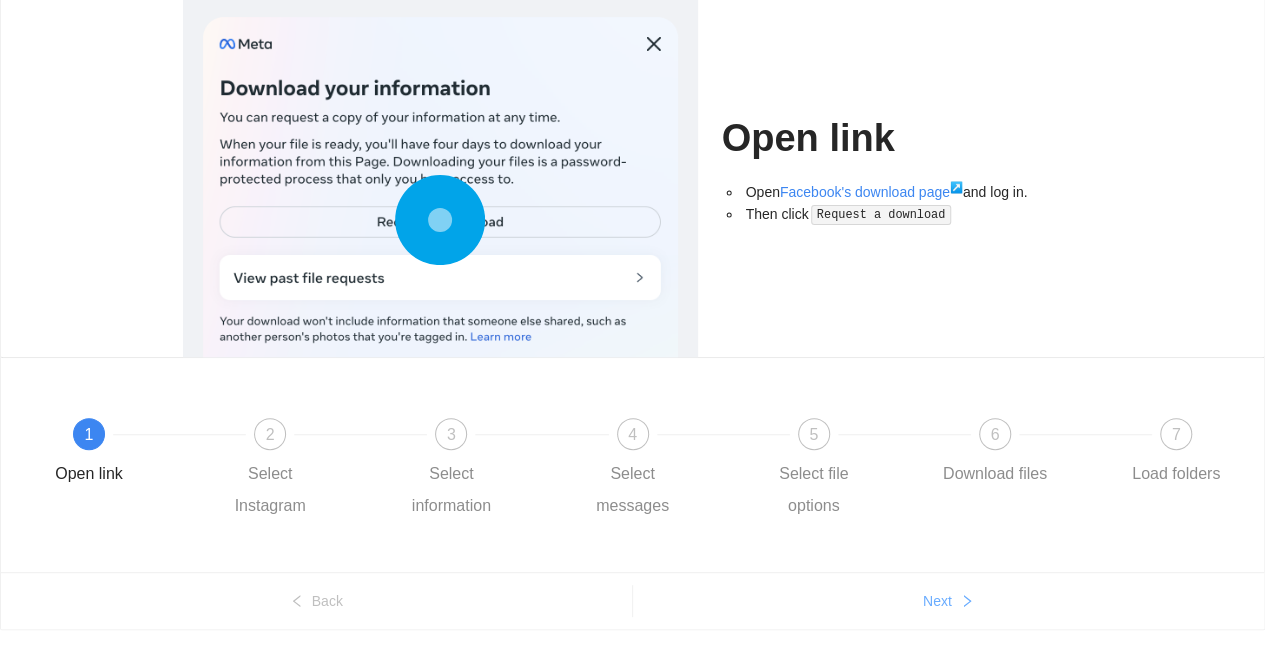 click on "Next" at bounding box center [949, 601] 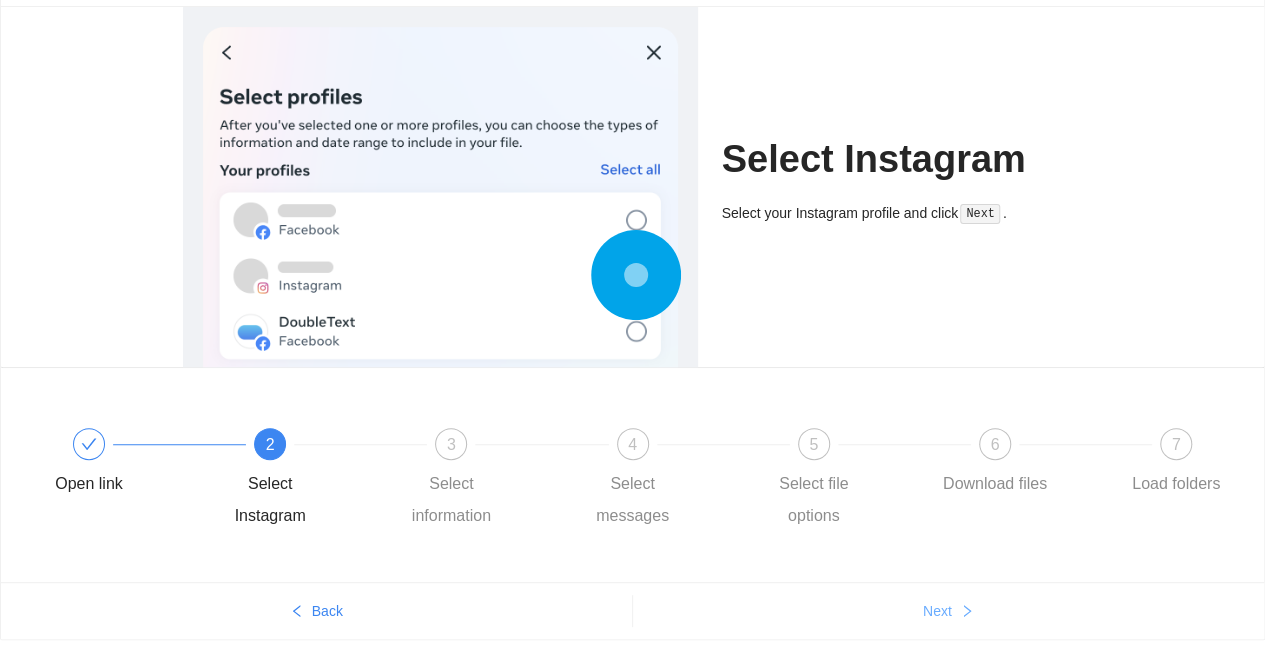 scroll, scrollTop: 125, scrollLeft: 0, axis: vertical 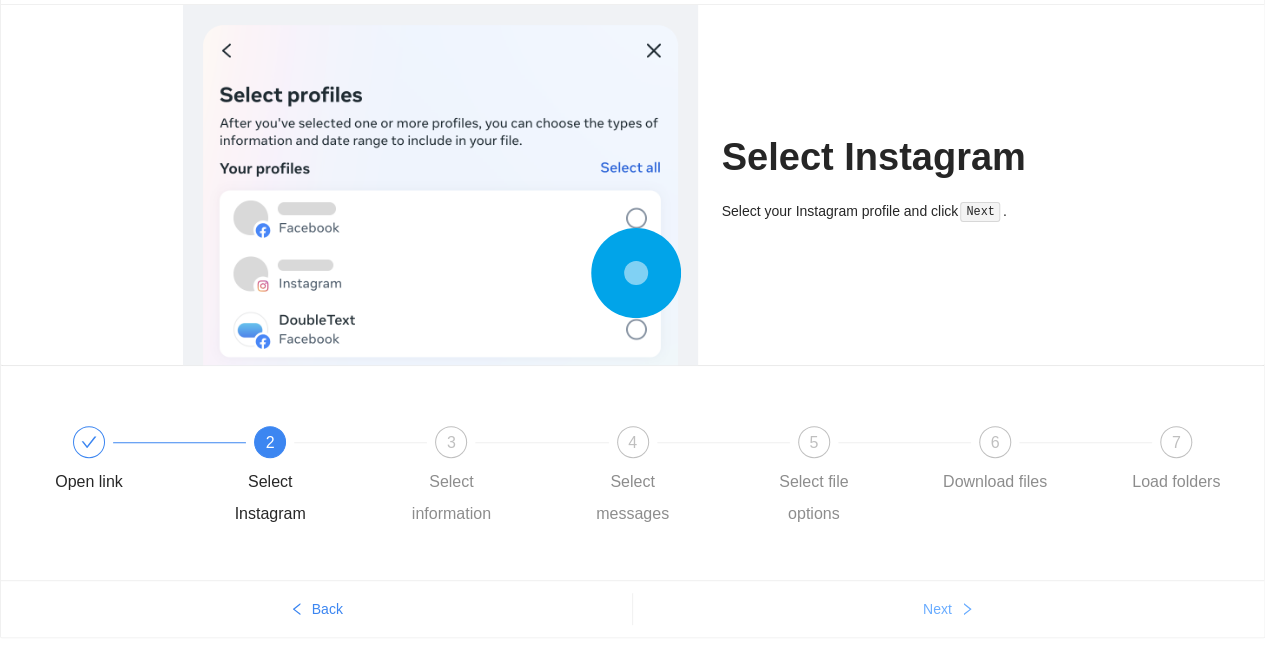 click on "Next" at bounding box center (949, 609) 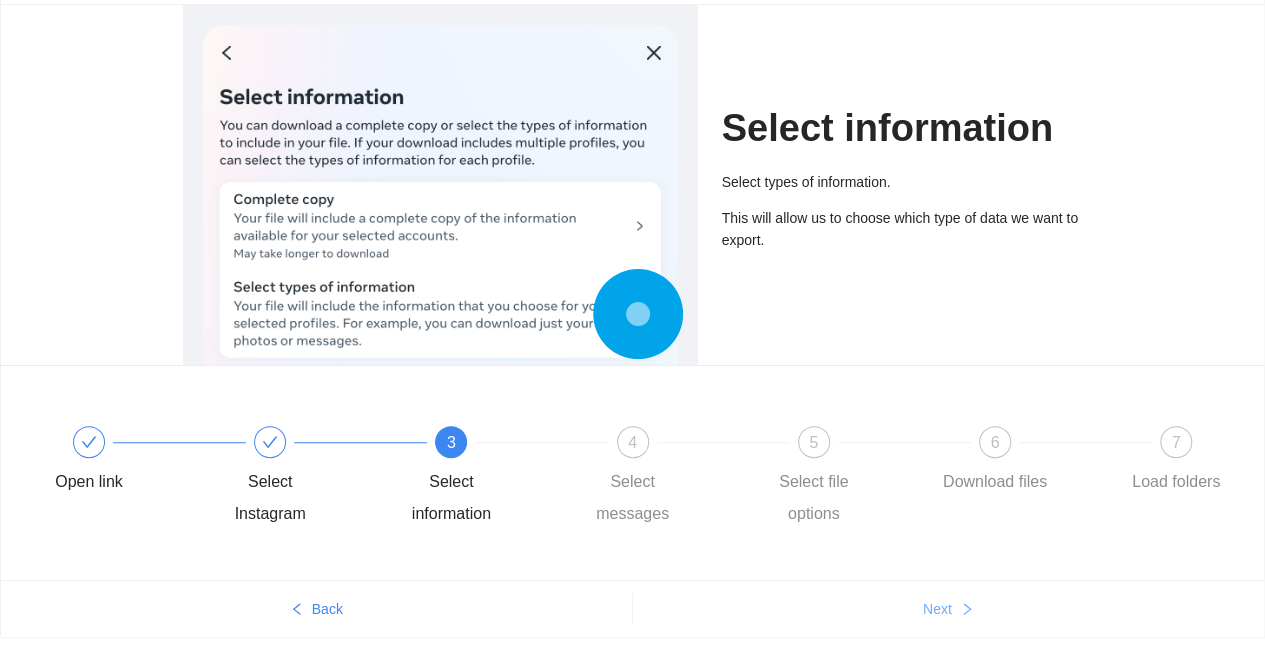 click on "Next" at bounding box center [949, 609] 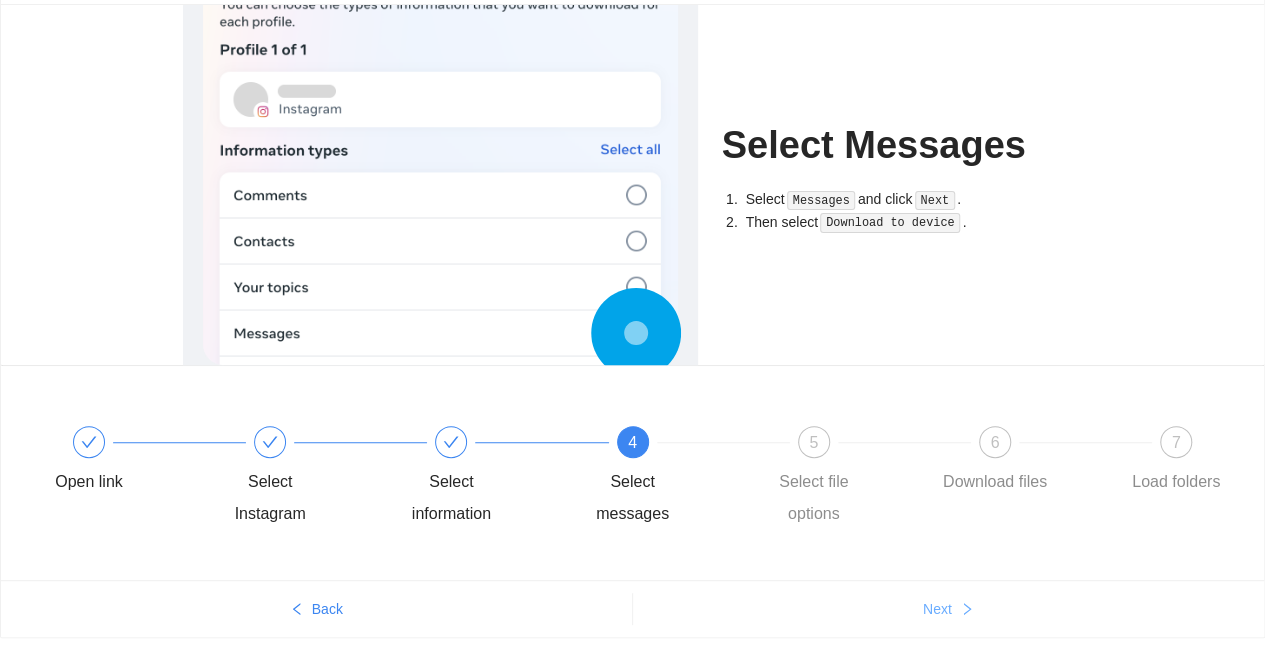 click on "Next" at bounding box center (949, 609) 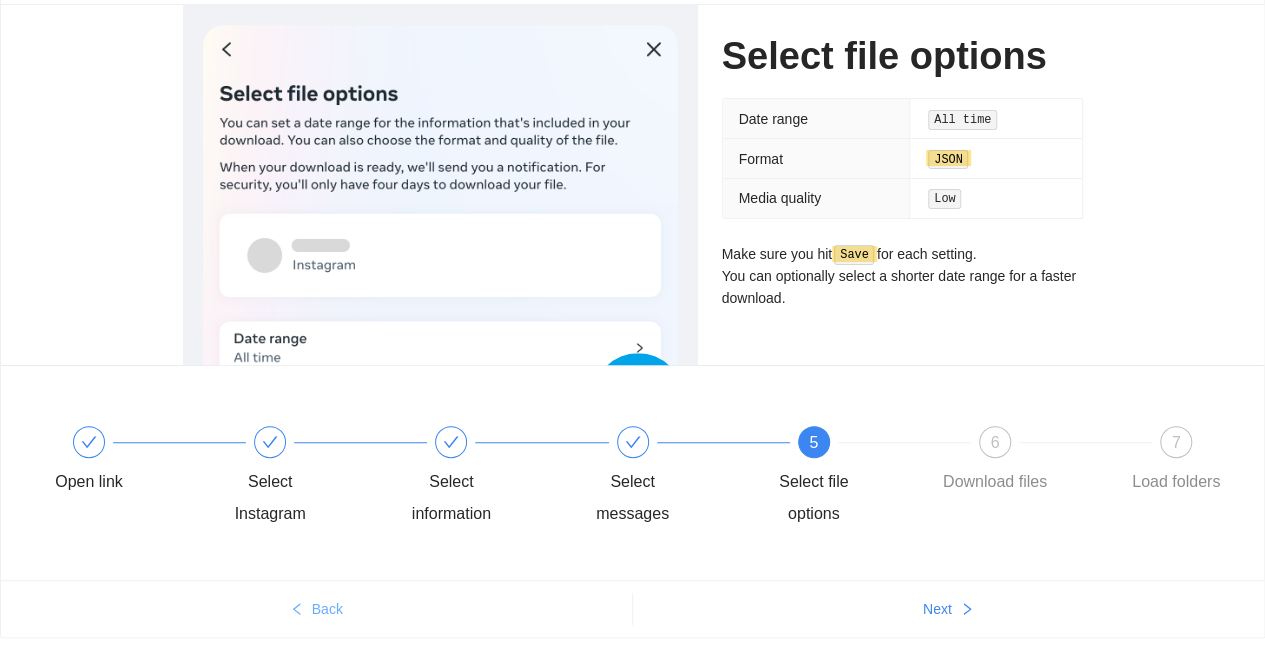 click on "Back" at bounding box center (316, 609) 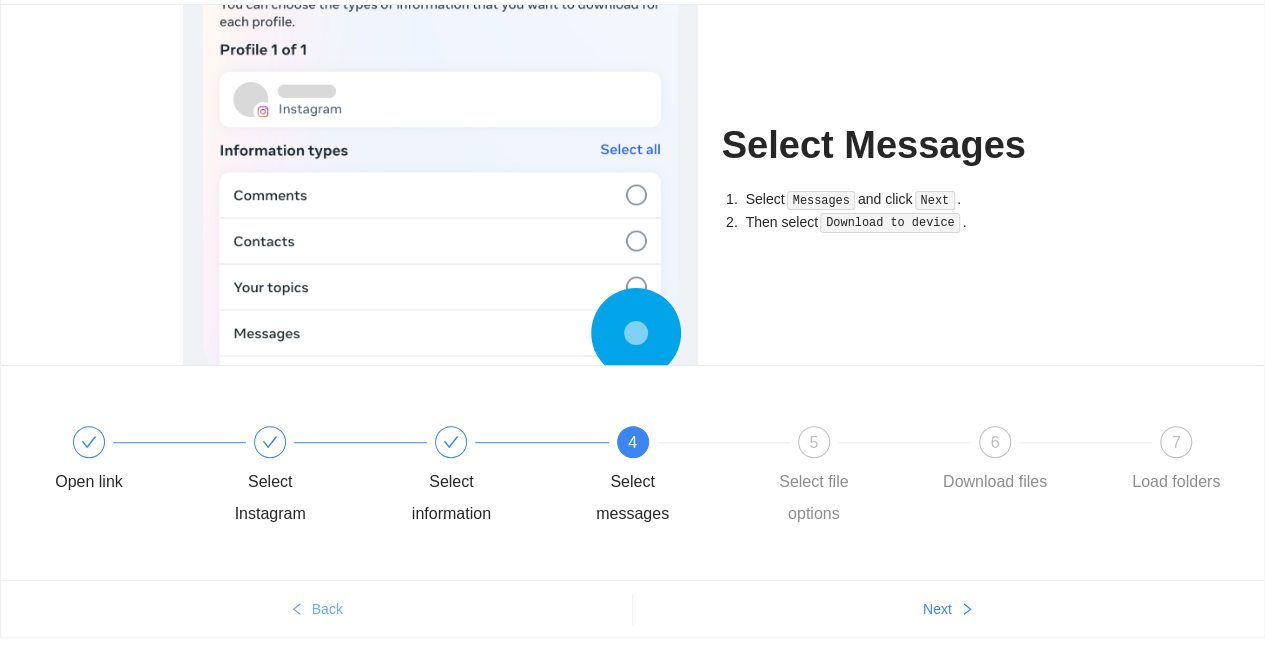 click on "Back" at bounding box center (327, 609) 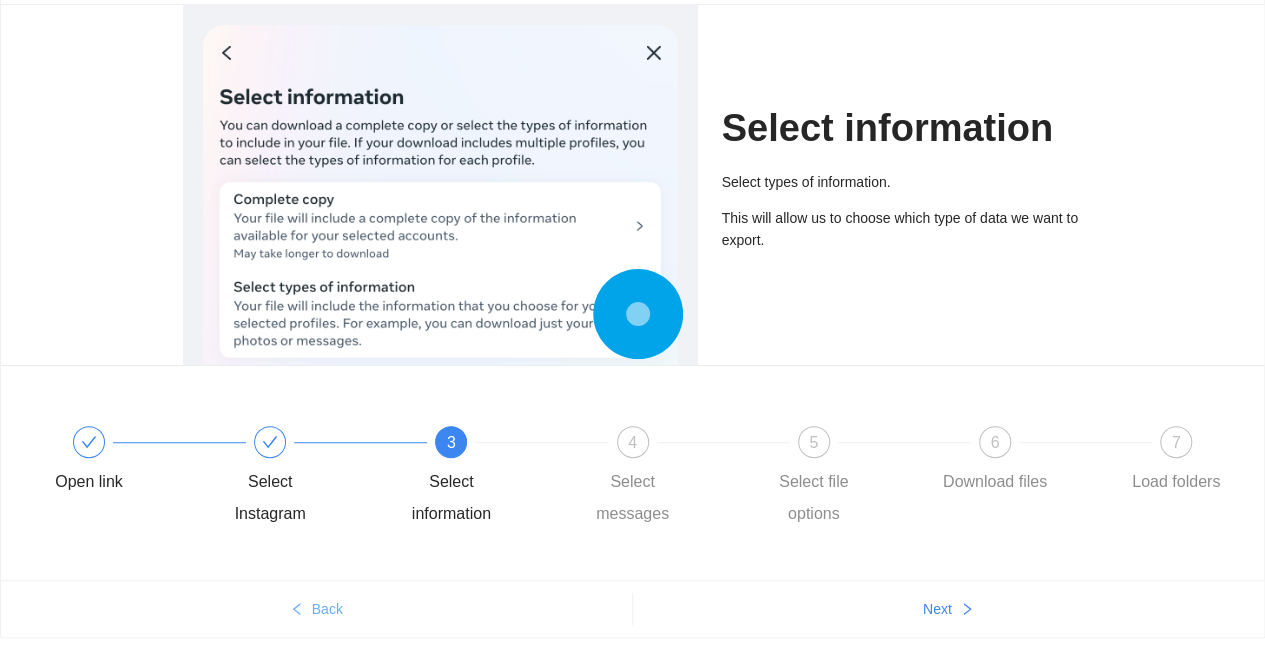 click on "Back" at bounding box center (327, 609) 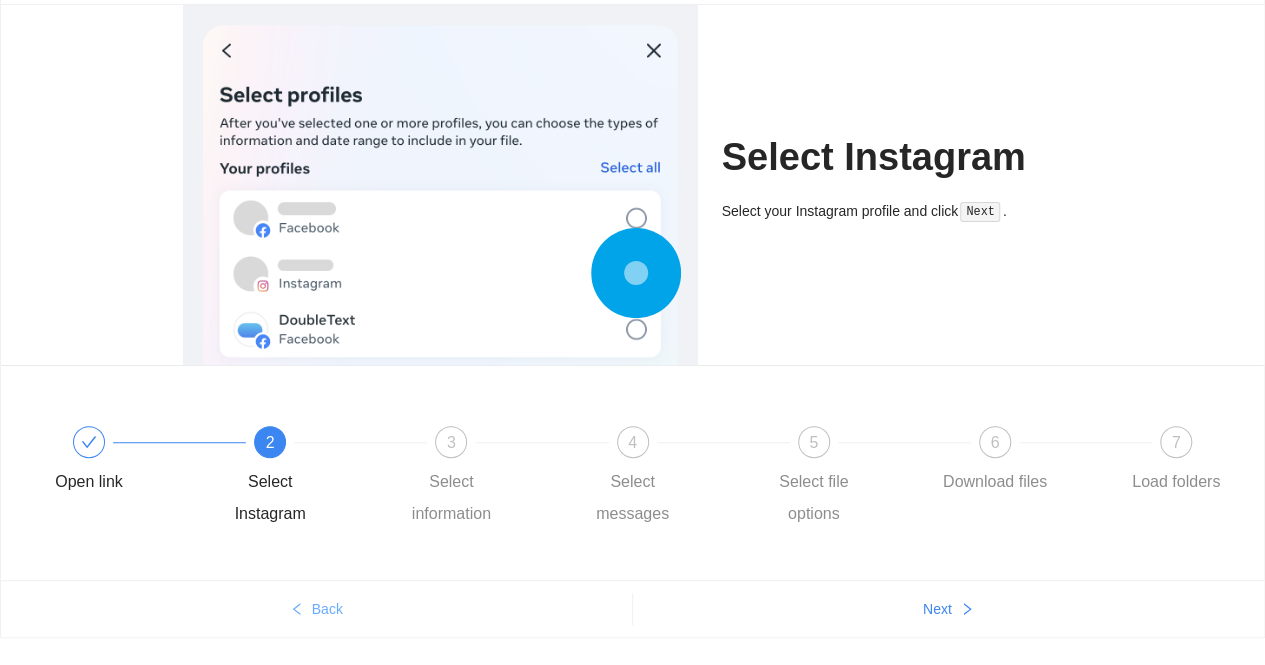 click on "Back" at bounding box center [327, 609] 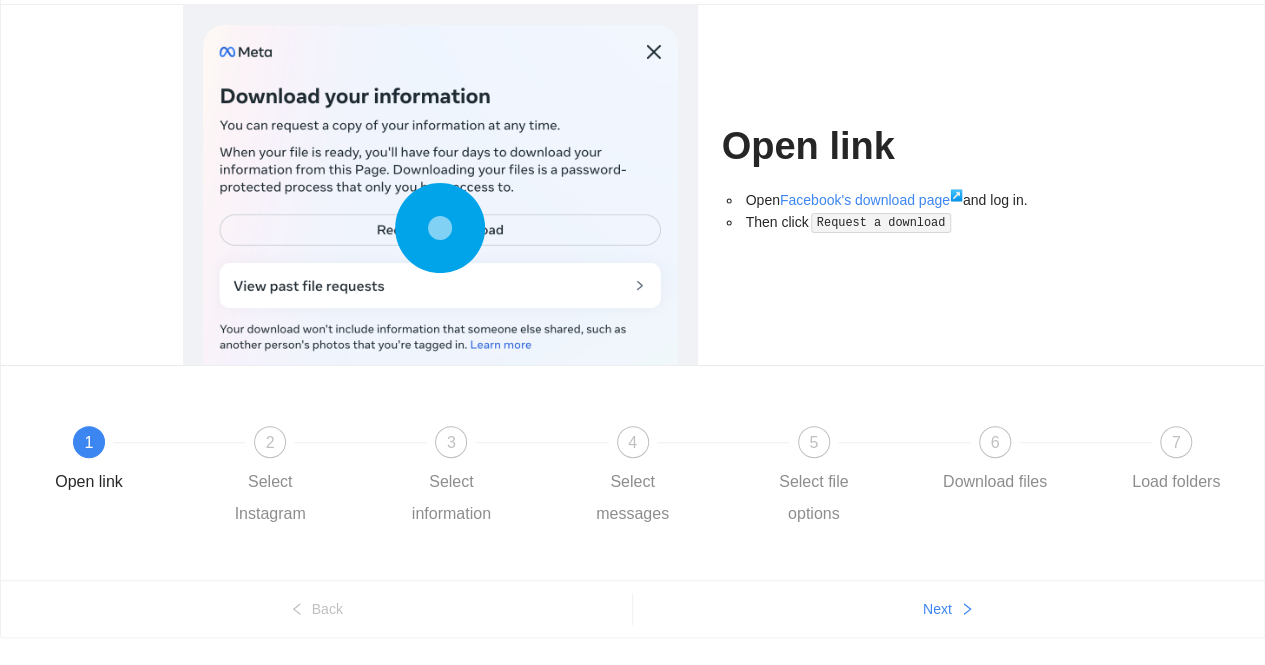 click on "Facebook's download page  ↗" at bounding box center (871, 200) 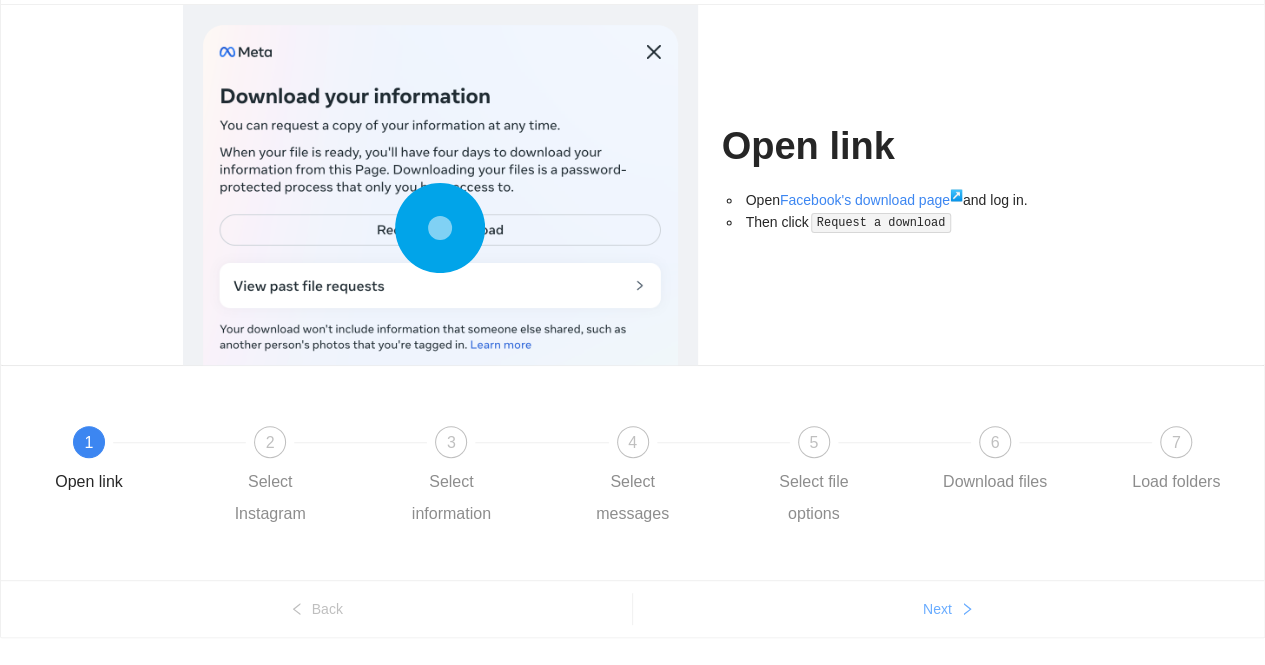 click on "Next" at bounding box center [949, 609] 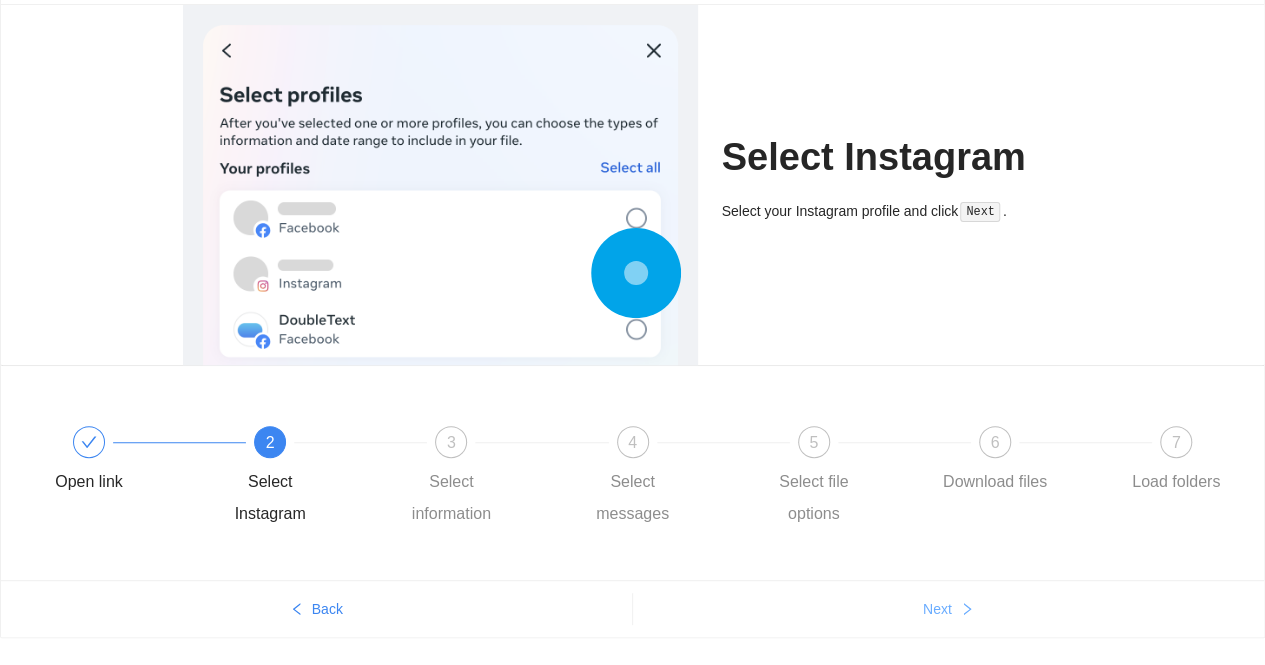 click on "Next" at bounding box center [949, 609] 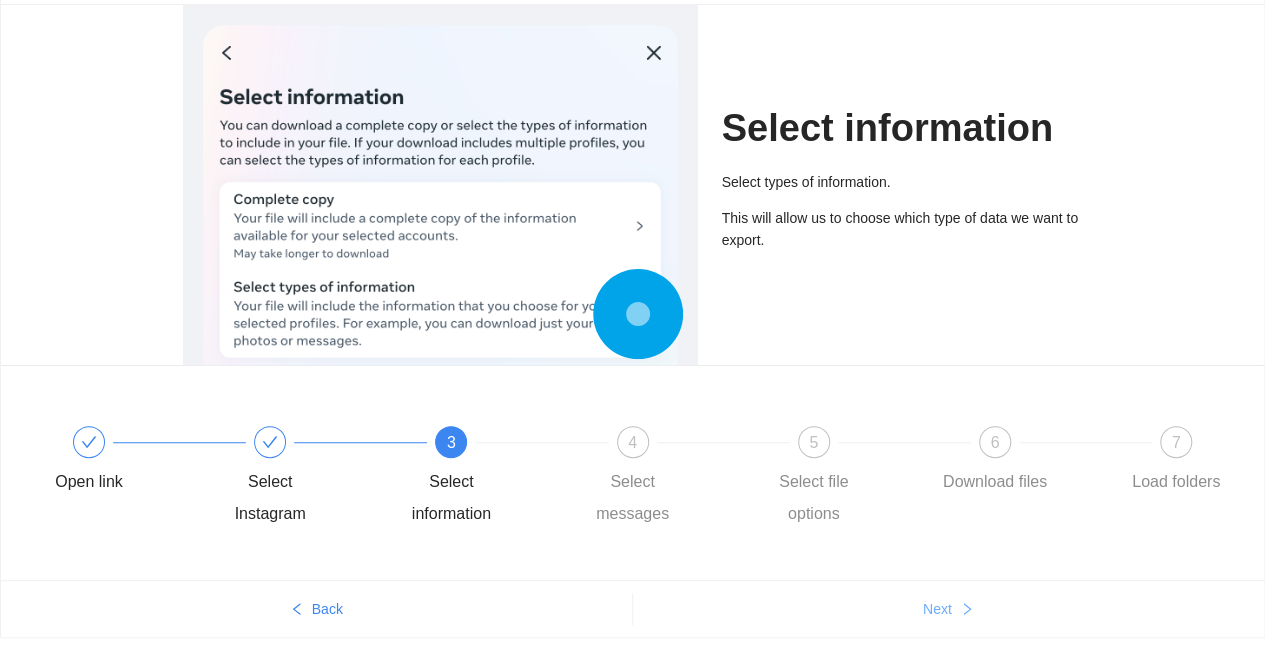 click on "Next" at bounding box center [949, 609] 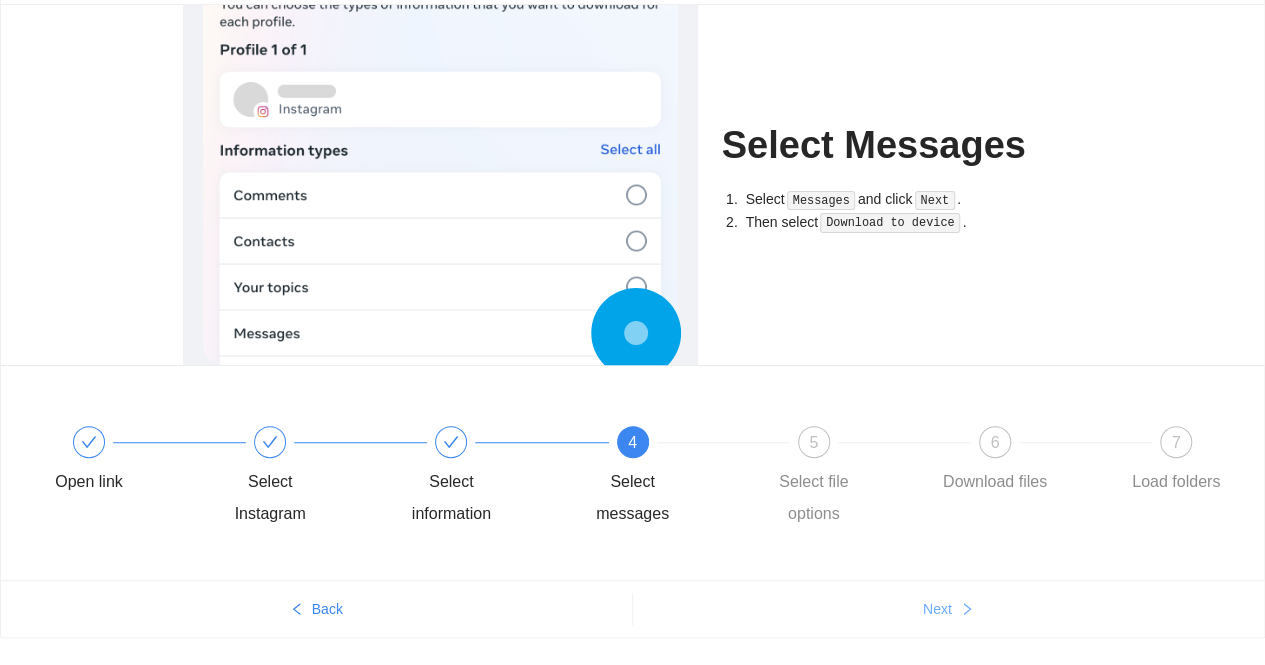 click on "Next" at bounding box center [949, 609] 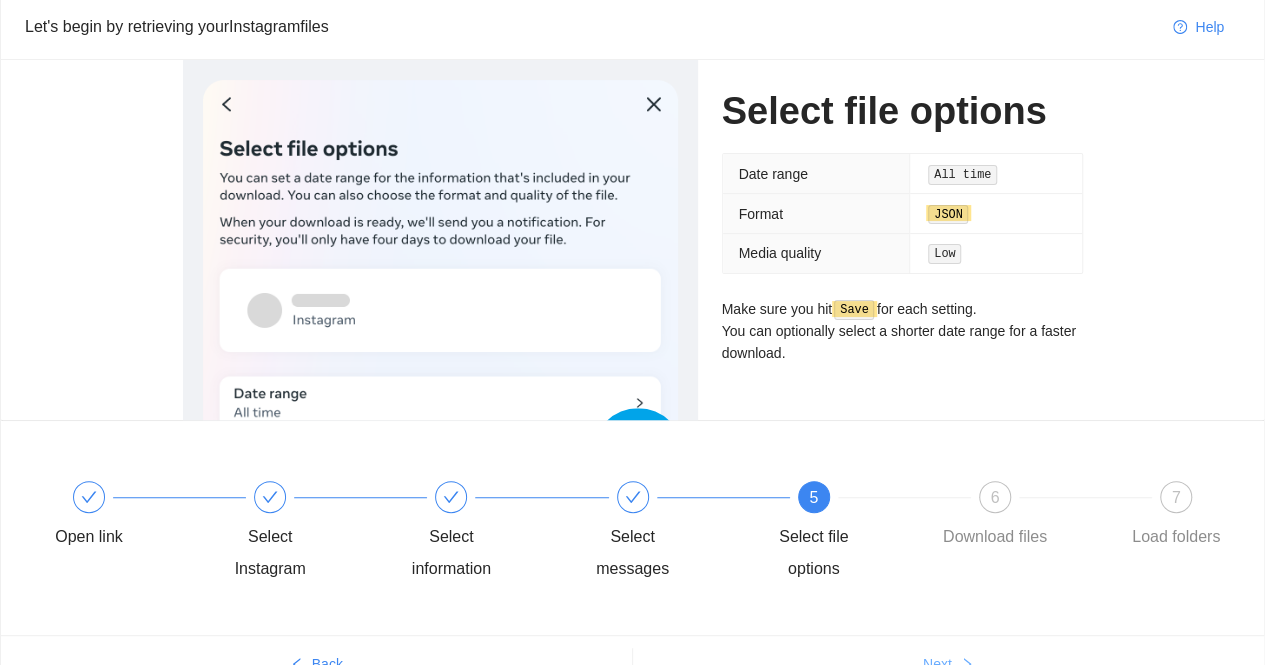 scroll, scrollTop: 173, scrollLeft: 0, axis: vertical 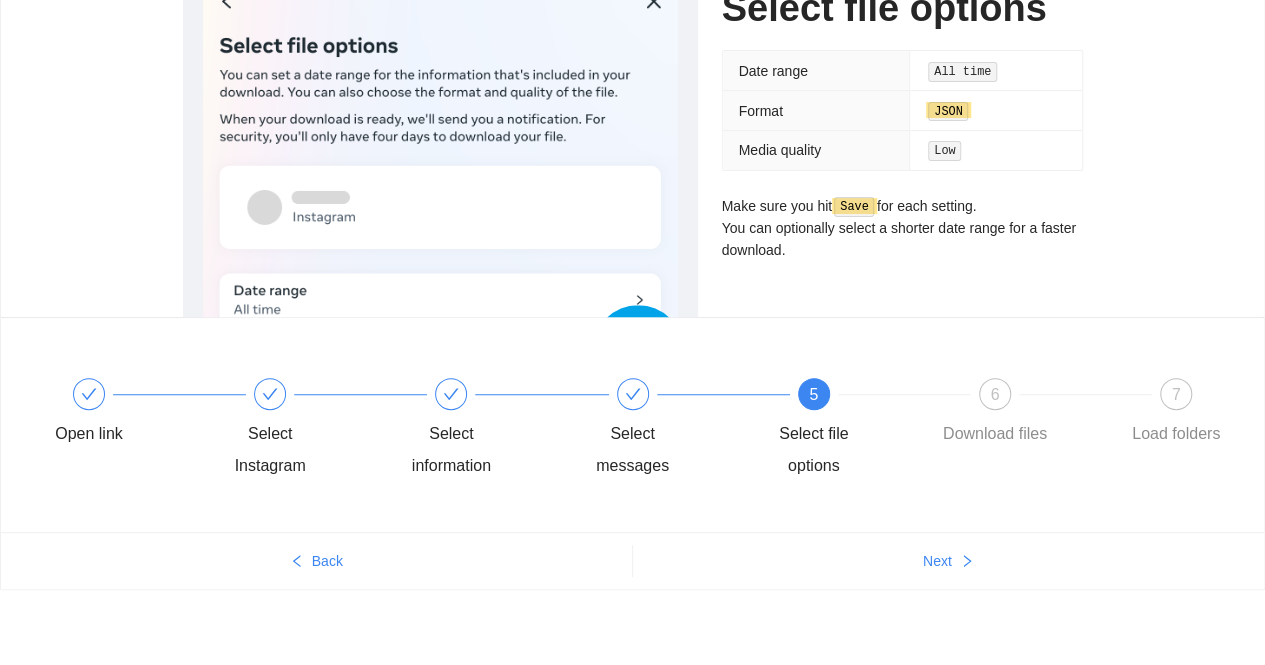 click on "Back Next" at bounding box center (632, 560) 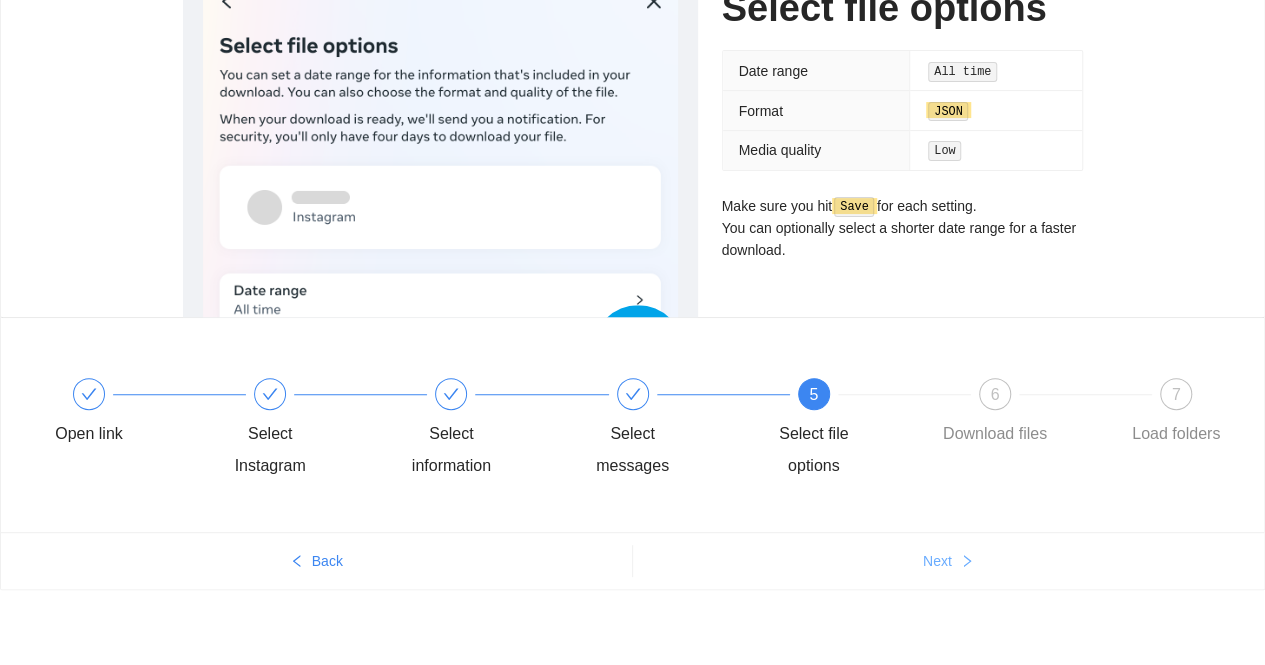 click 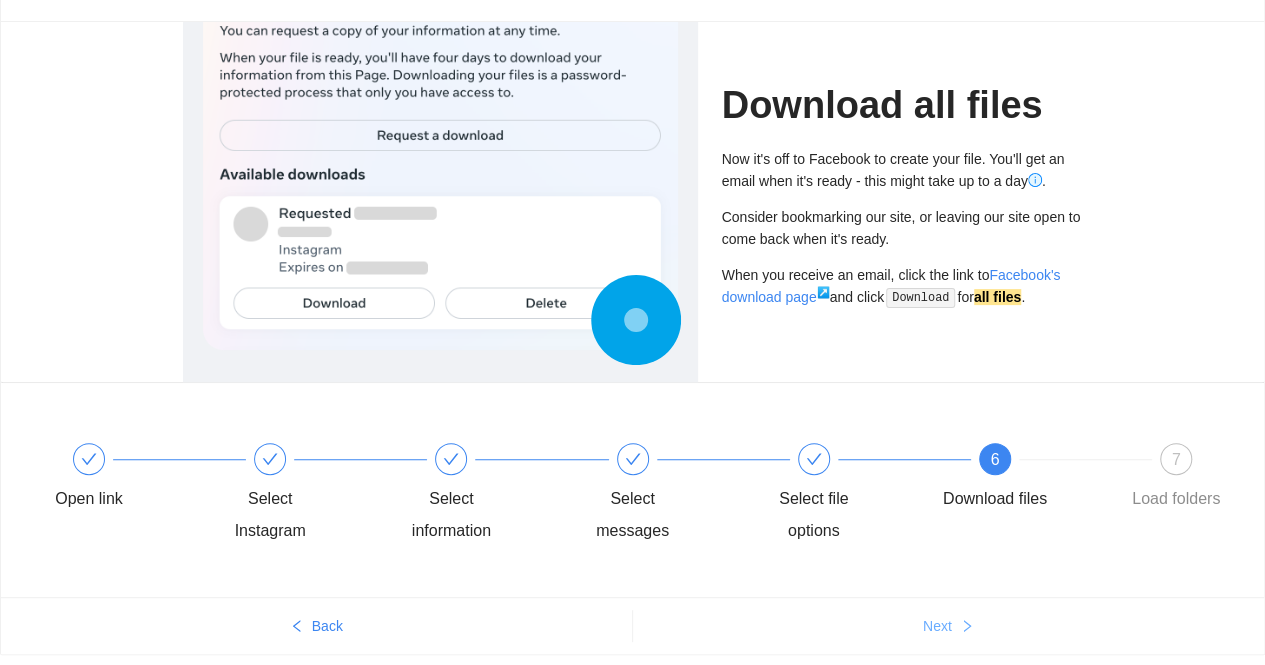 scroll, scrollTop: 0, scrollLeft: 0, axis: both 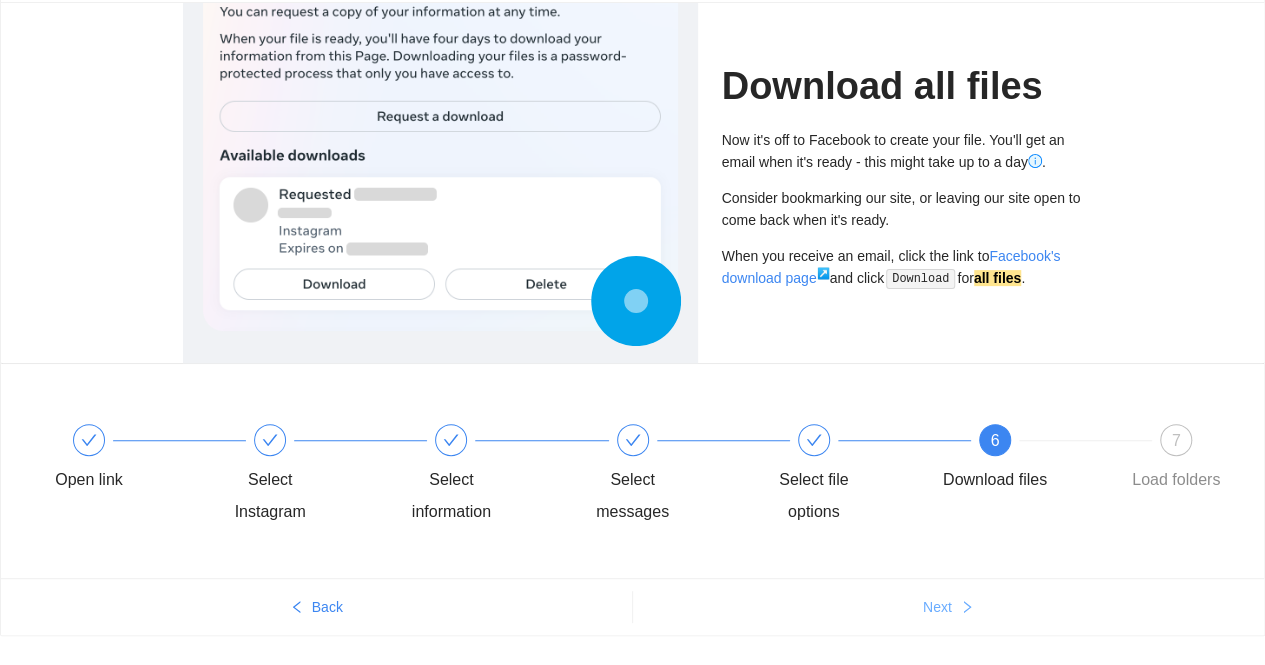 click on "Next" at bounding box center (949, 607) 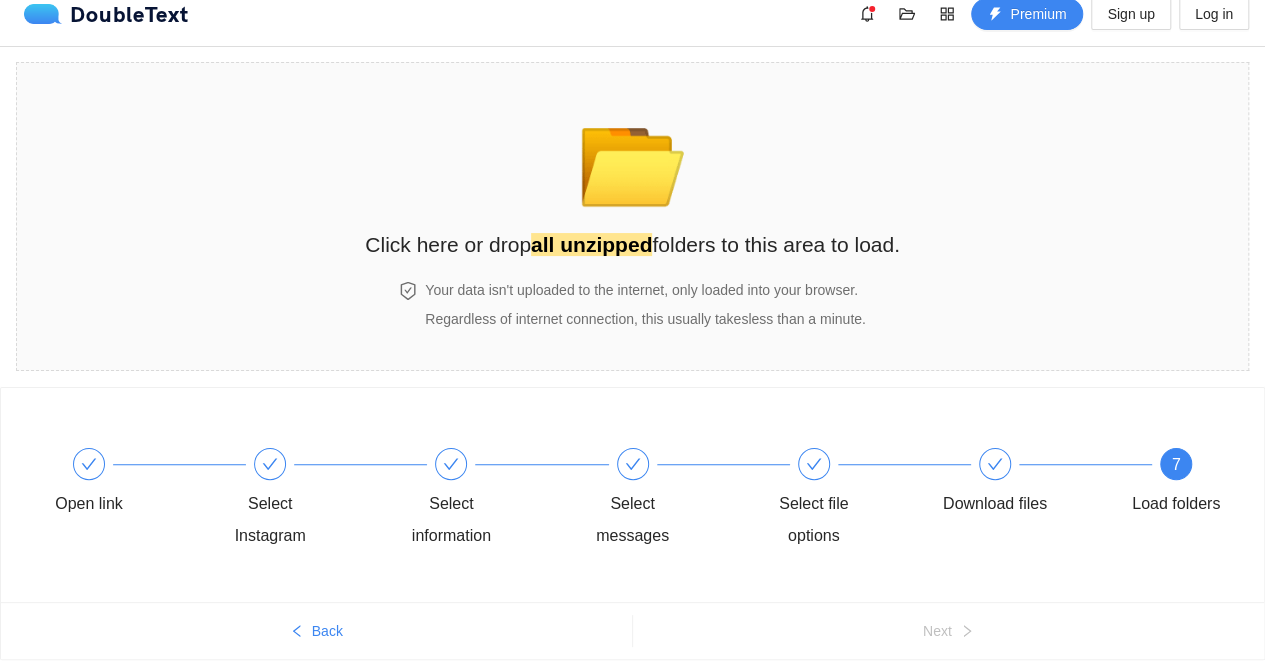 scroll, scrollTop: 0, scrollLeft: 0, axis: both 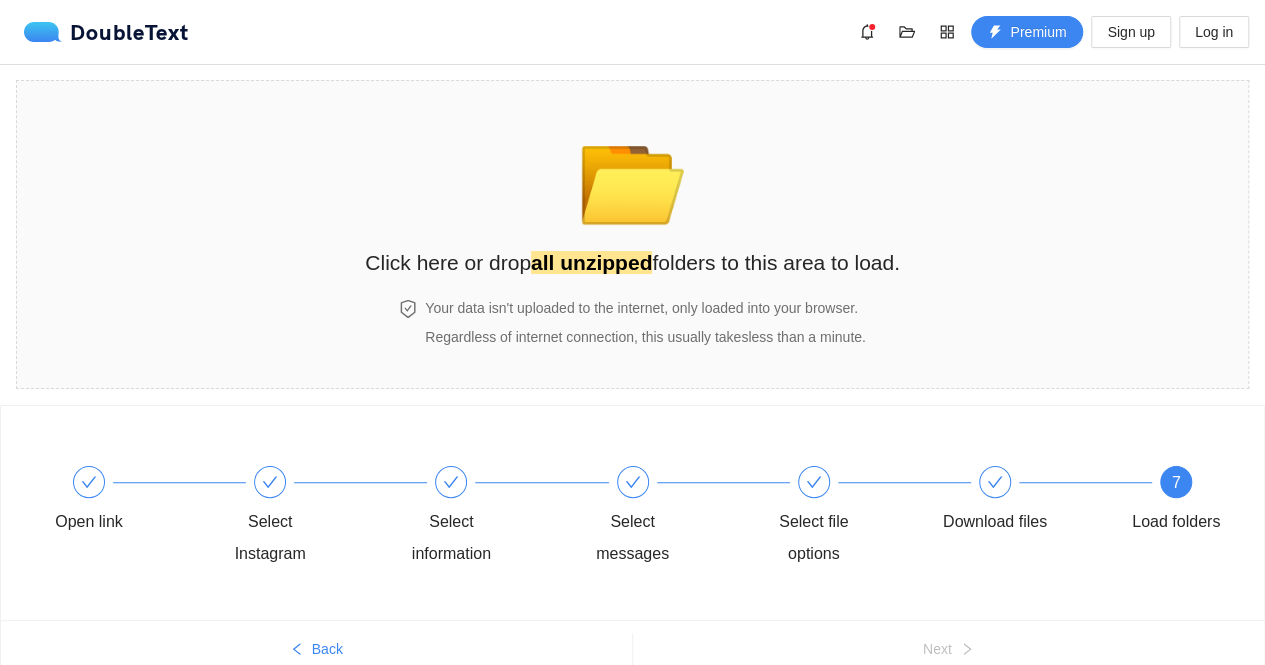 click on "📂" at bounding box center [632, 173] 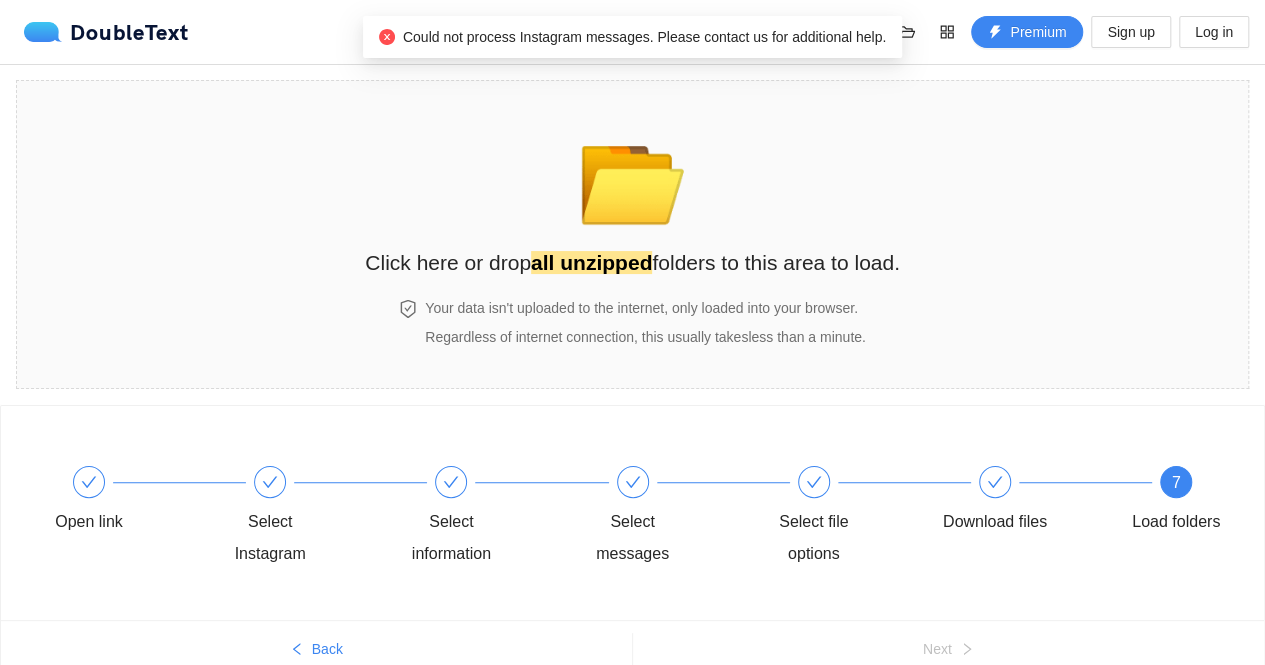 click on "all unzipped" at bounding box center (591, 262) 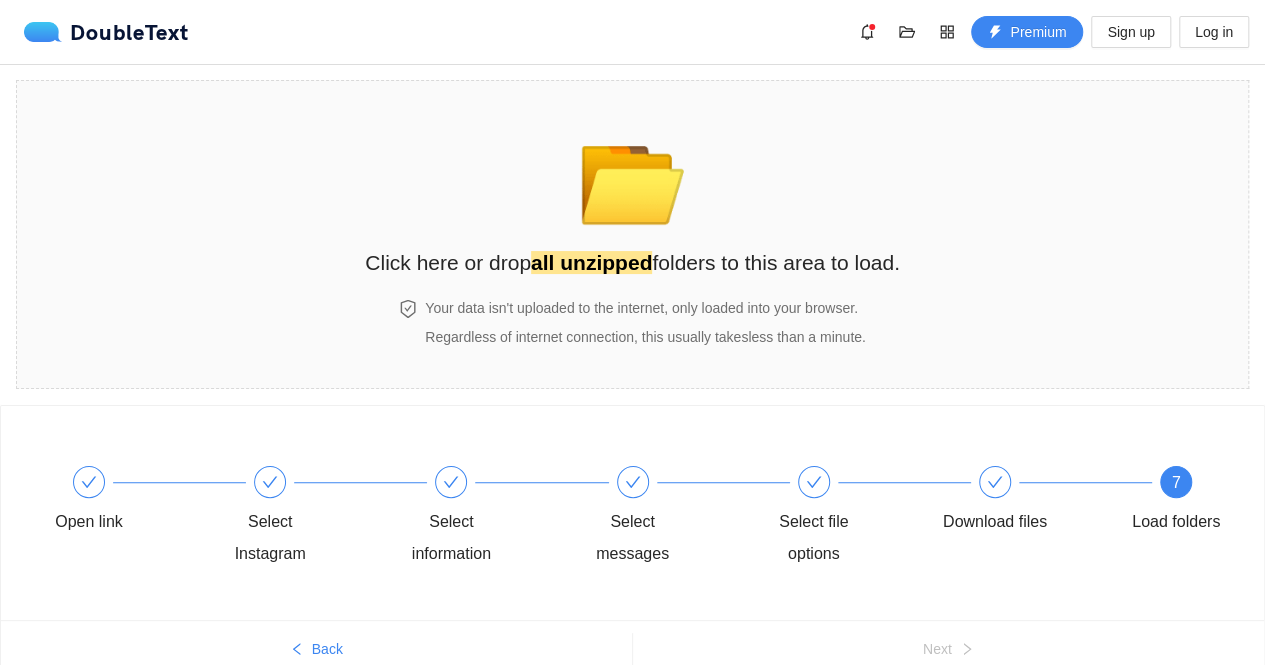 click on "📂 Click here or drop  all unzipped  folders to this area to load.  Your data isn't uploaded to the internet, only loaded into your browser. Regardless of internet connection, this usually takes  less than a minute ." at bounding box center (632, 234) 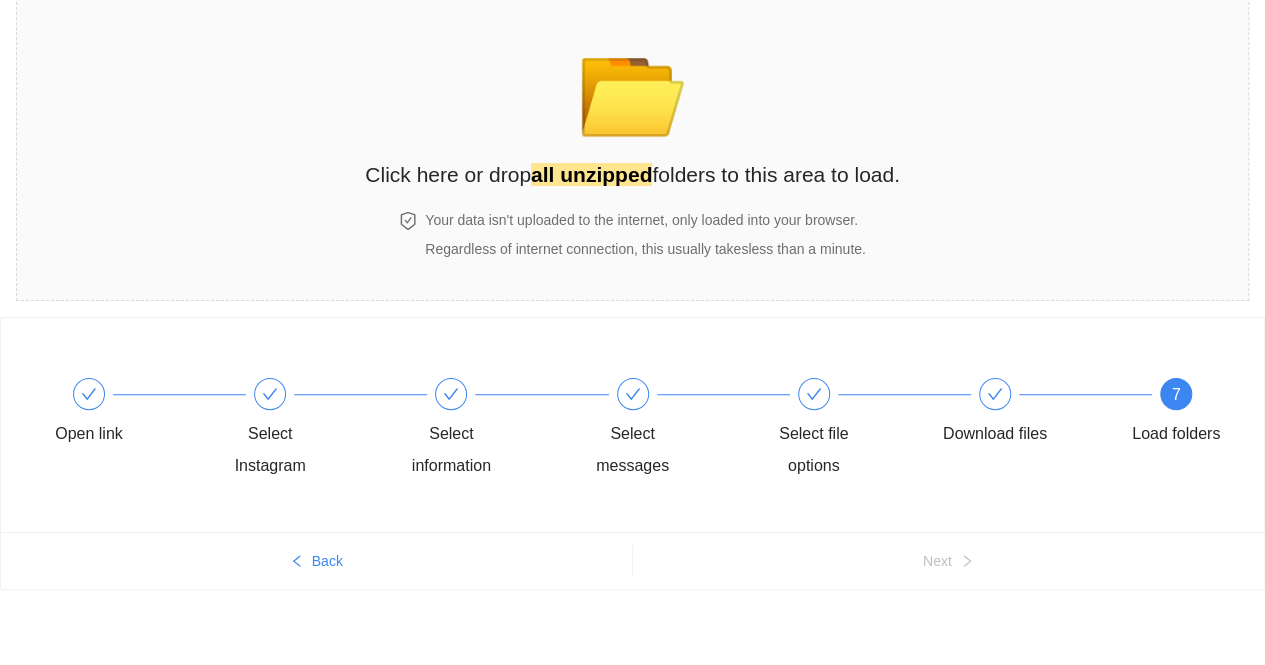 click on "7 Load folders" at bounding box center (1176, 414) 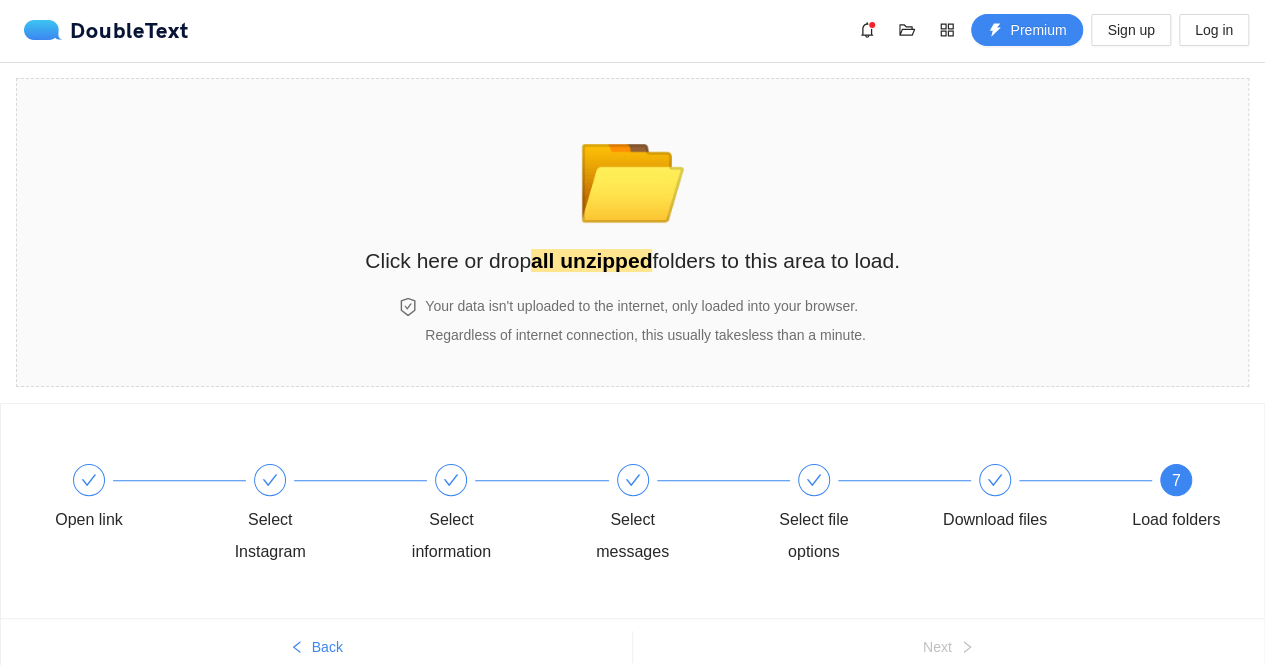 scroll, scrollTop: 88, scrollLeft: 0, axis: vertical 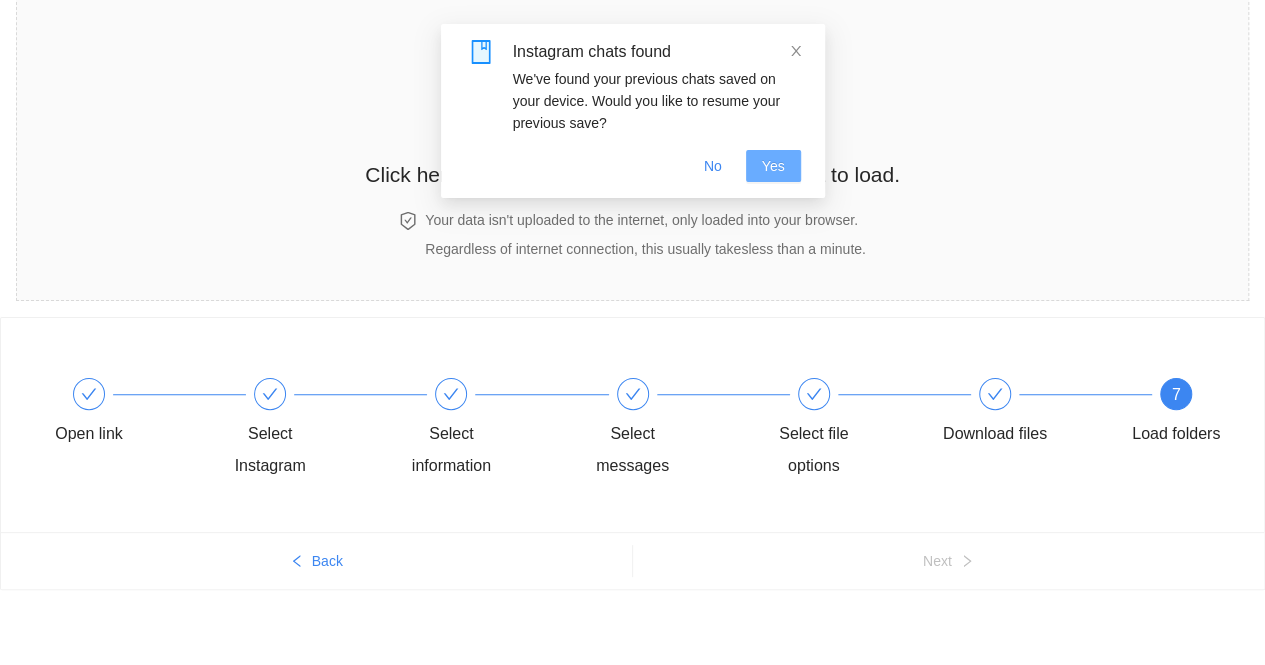 click on "Yes" at bounding box center [773, 166] 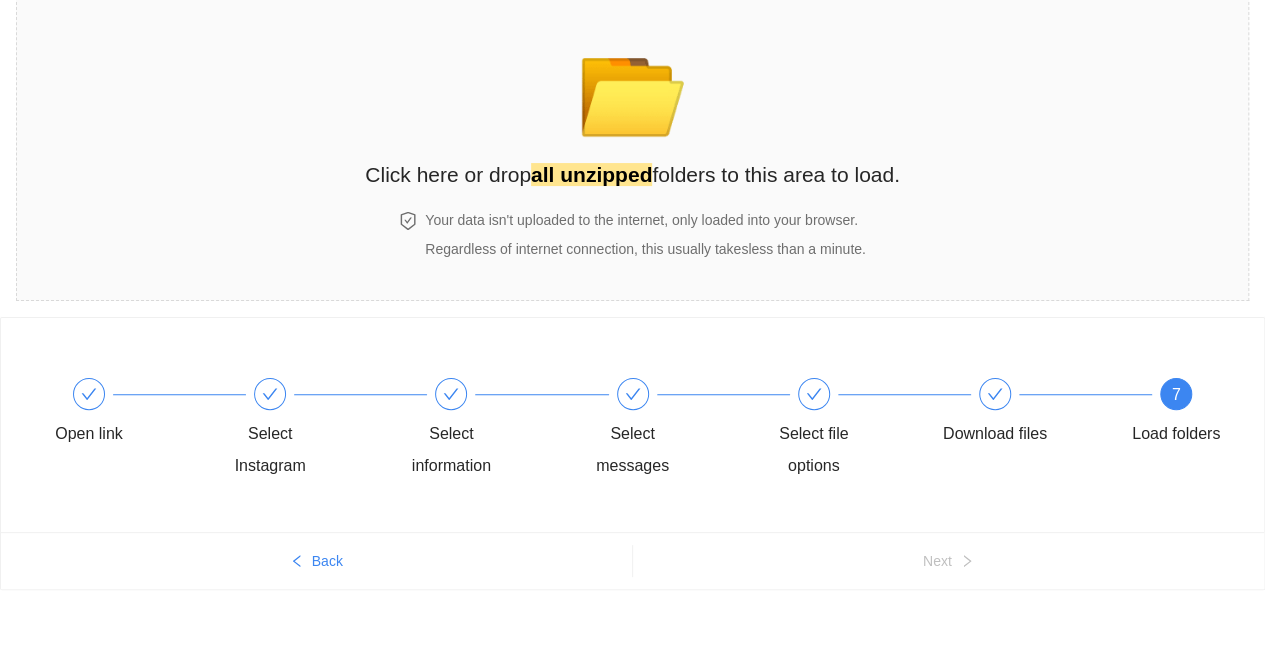 click on "Click here or drop  all unzipped  folders to this area to load." at bounding box center (632, 174) 